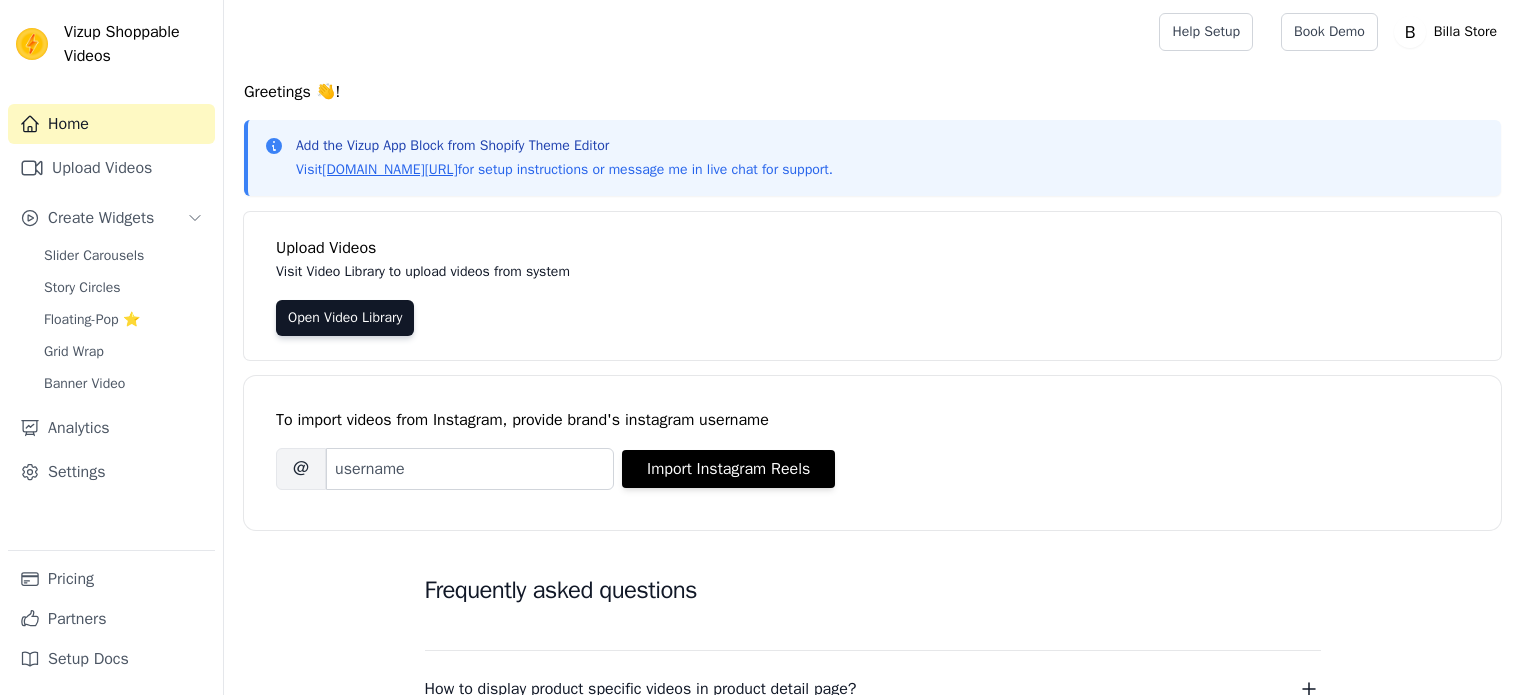 scroll, scrollTop: 0, scrollLeft: 0, axis: both 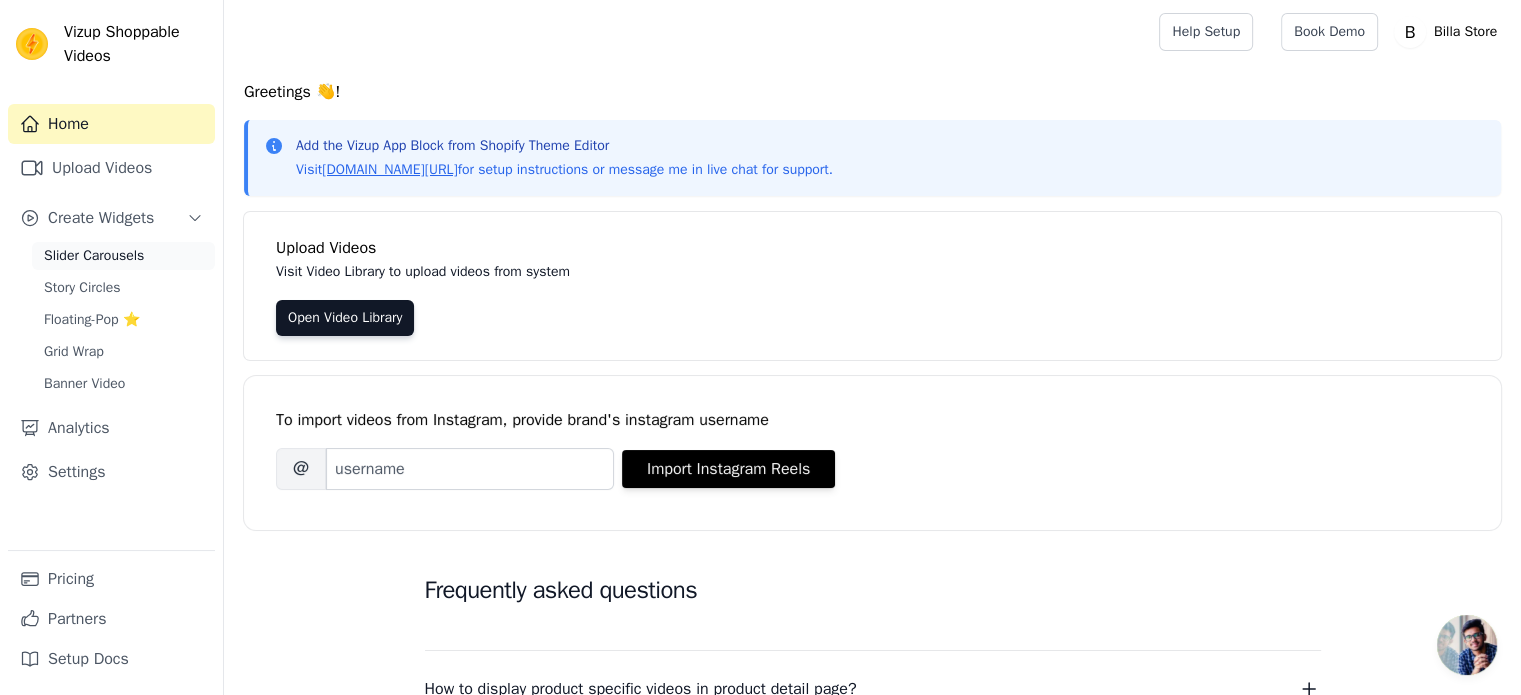 click on "Slider Carousels" at bounding box center (94, 256) 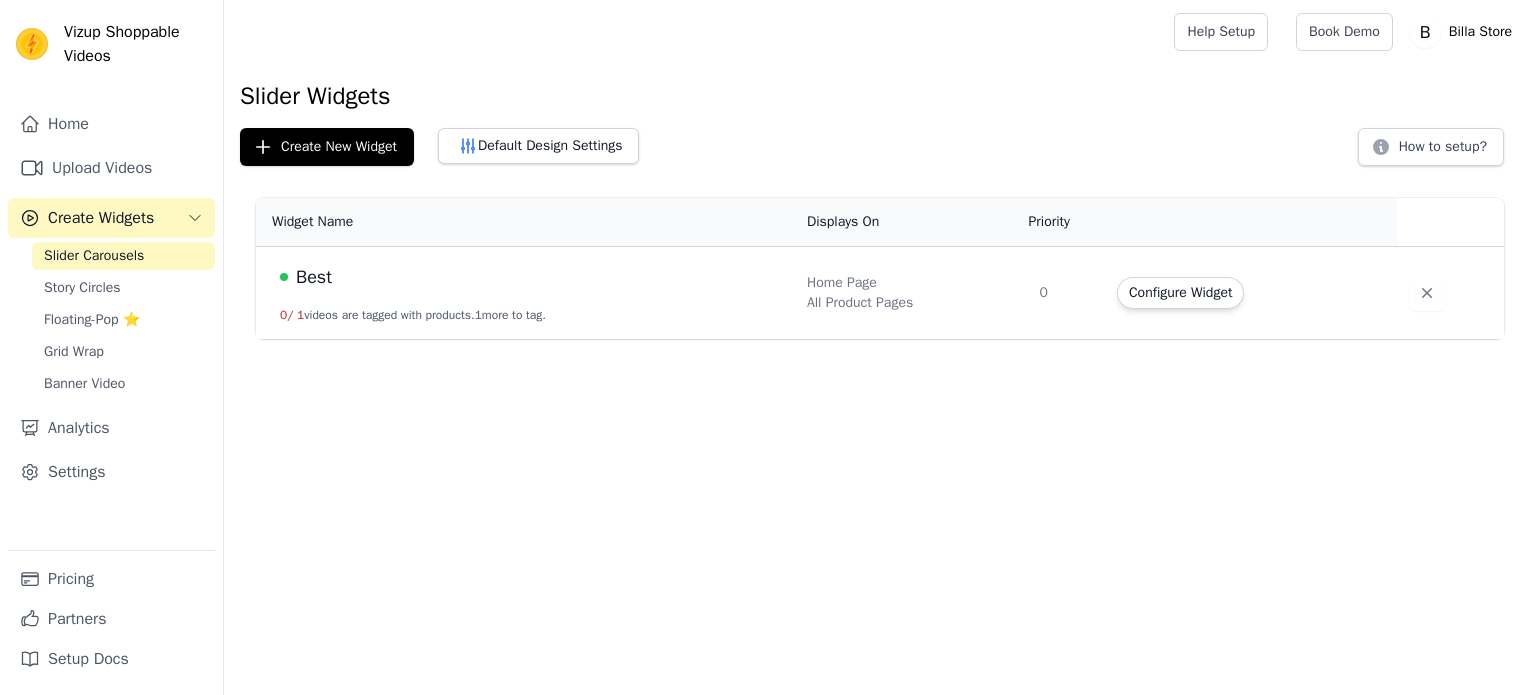 scroll, scrollTop: 0, scrollLeft: 0, axis: both 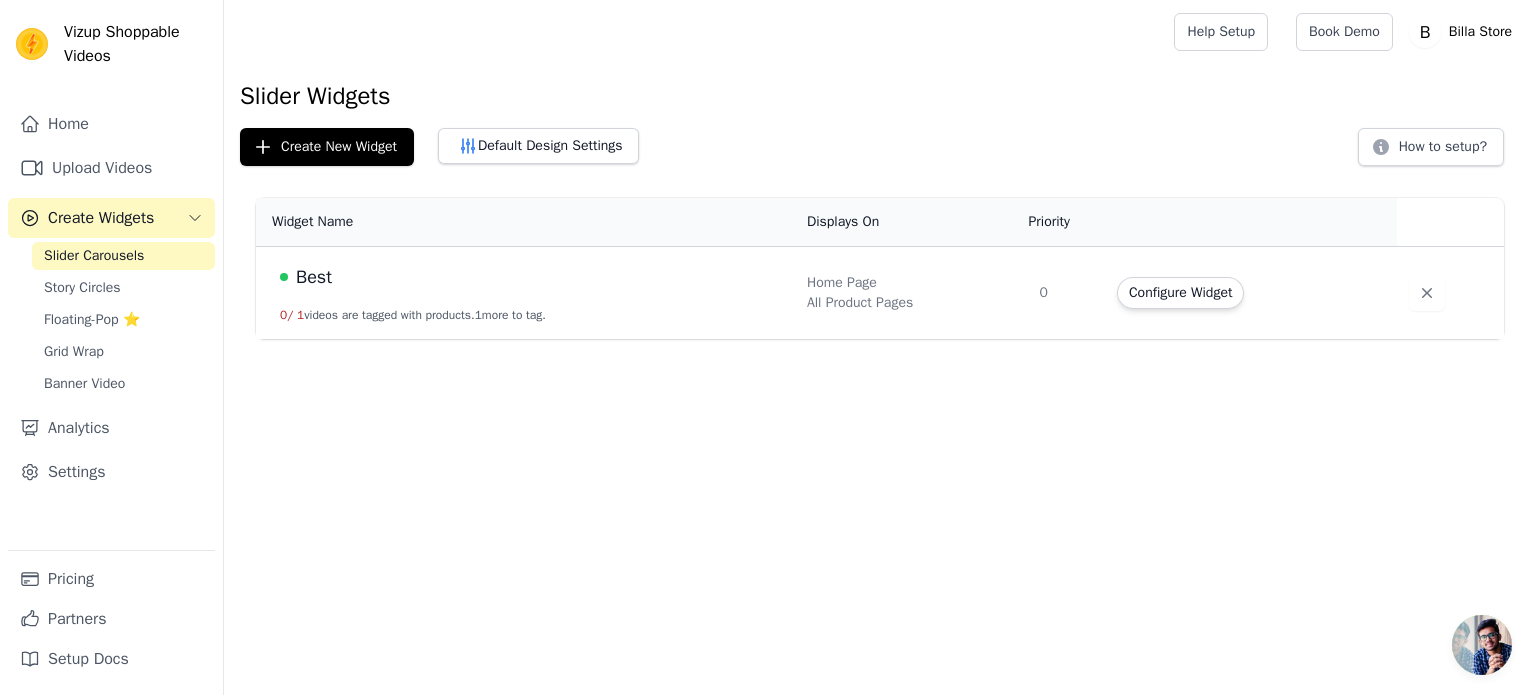 click on "Best" at bounding box center (314, 277) 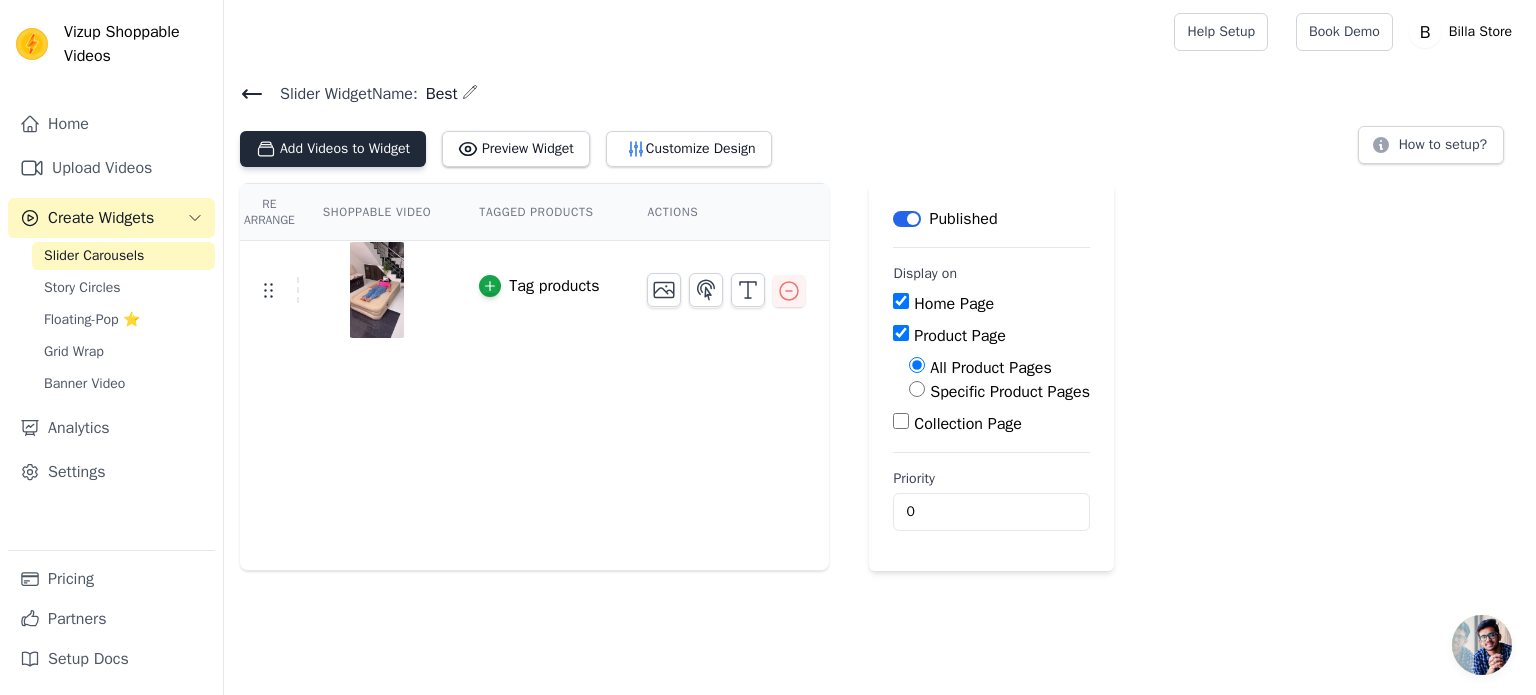 click on "Add Videos to Widget" at bounding box center [333, 149] 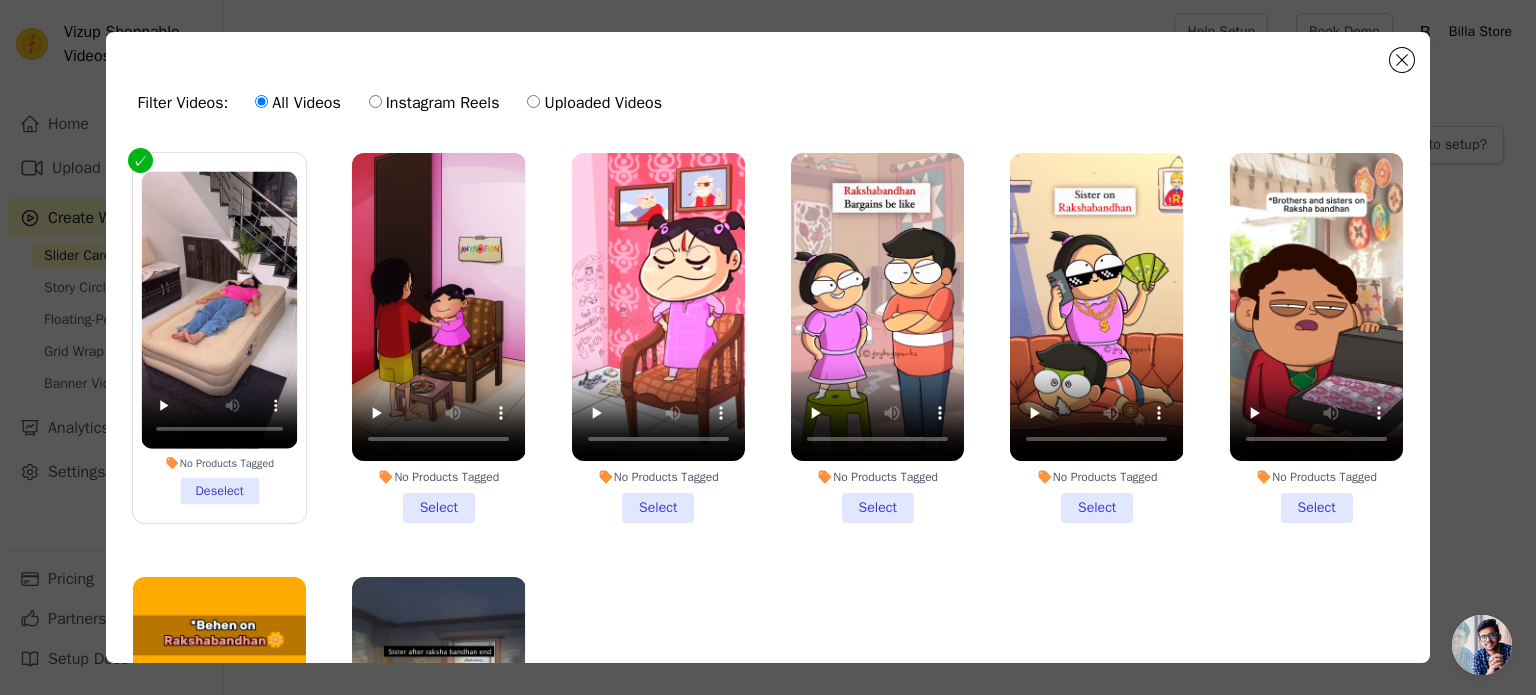 click on "Filter Videos:
All Videos
Instagram Reels
Uploaded Videos
No Products Tagged     Deselect
No Products Tagged     Select
No Products Tagged     Select
No Products Tagged     Select
No Products Tagged     Select
No Products Tagged     Select
No Products Tagged     Select
No Products Tagged     Select       0  videos selected     Add To Widget   Dismiss" at bounding box center (768, 347) 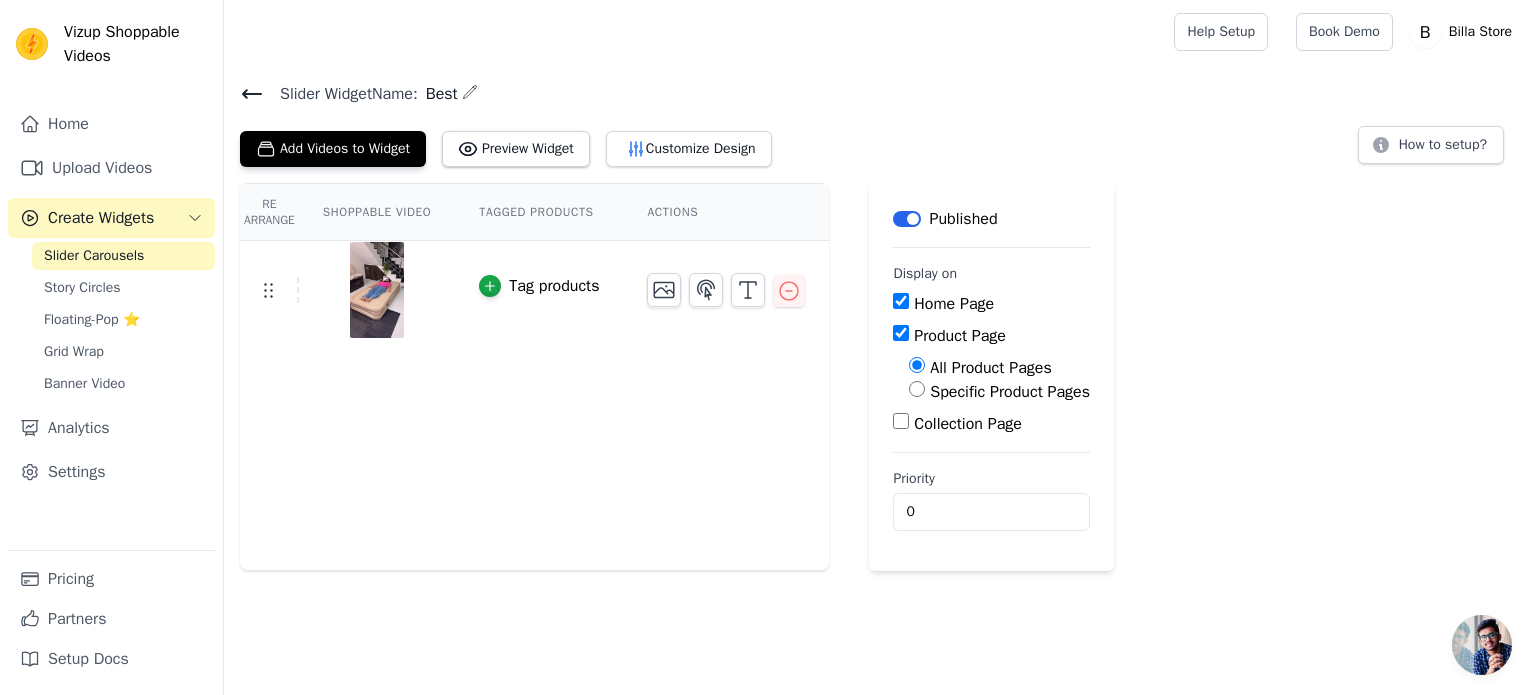 click on "Create Widgets" at bounding box center (101, 218) 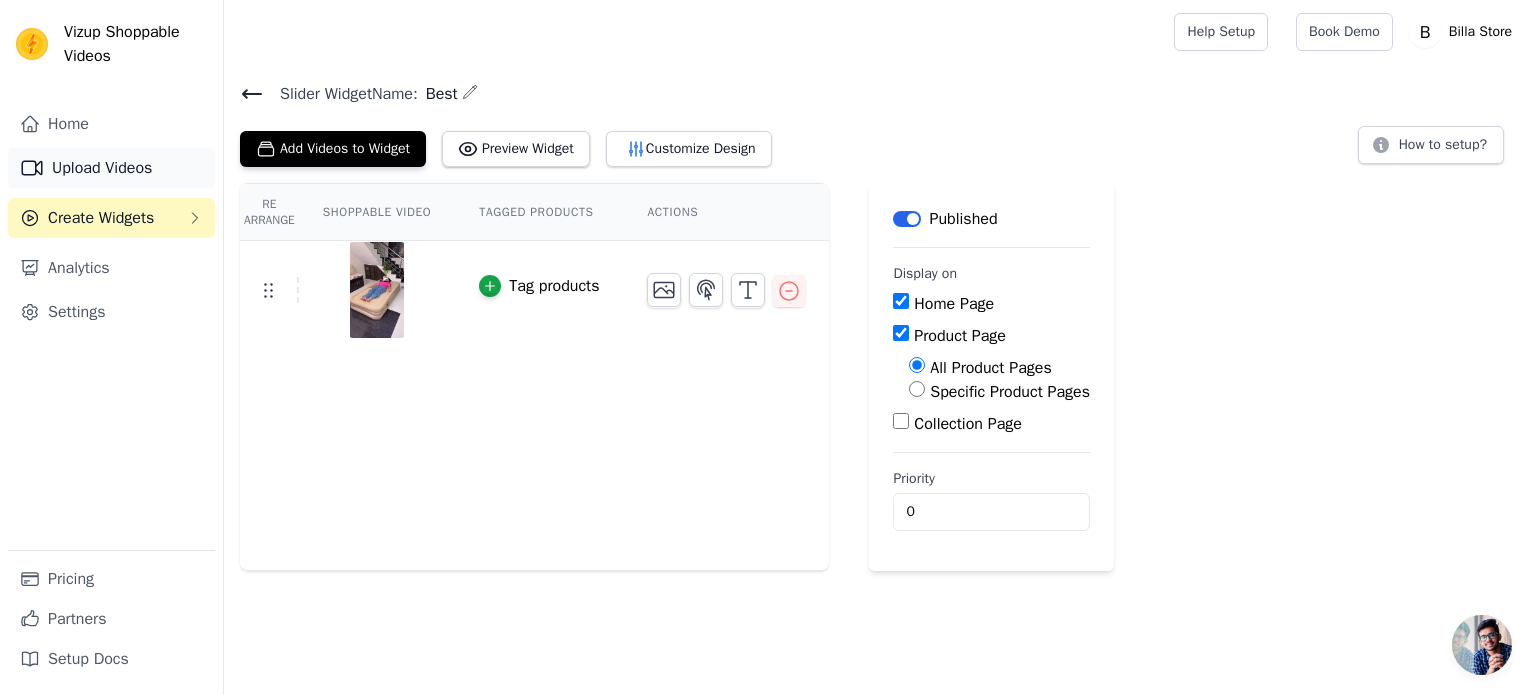 click on "Upload Videos" at bounding box center [111, 168] 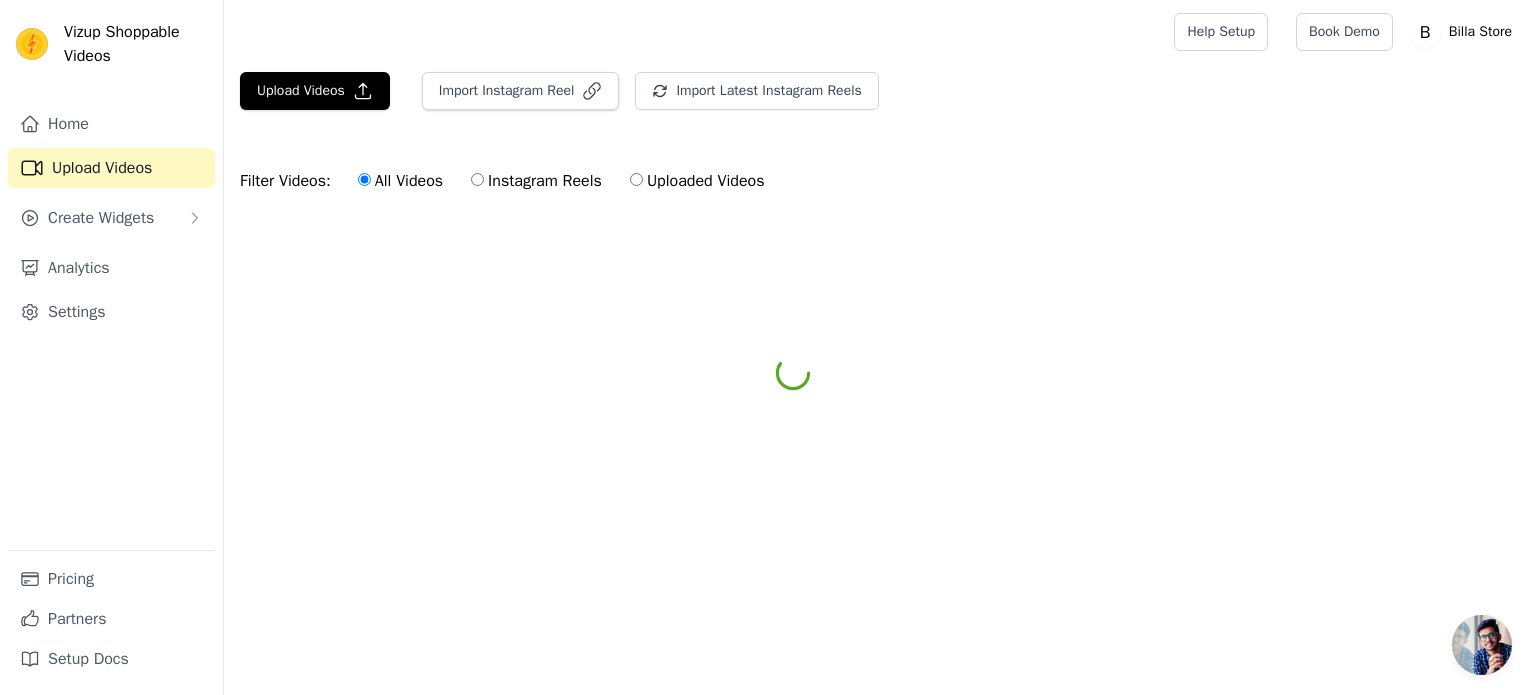 click on "Upload Videos" at bounding box center (111, 168) 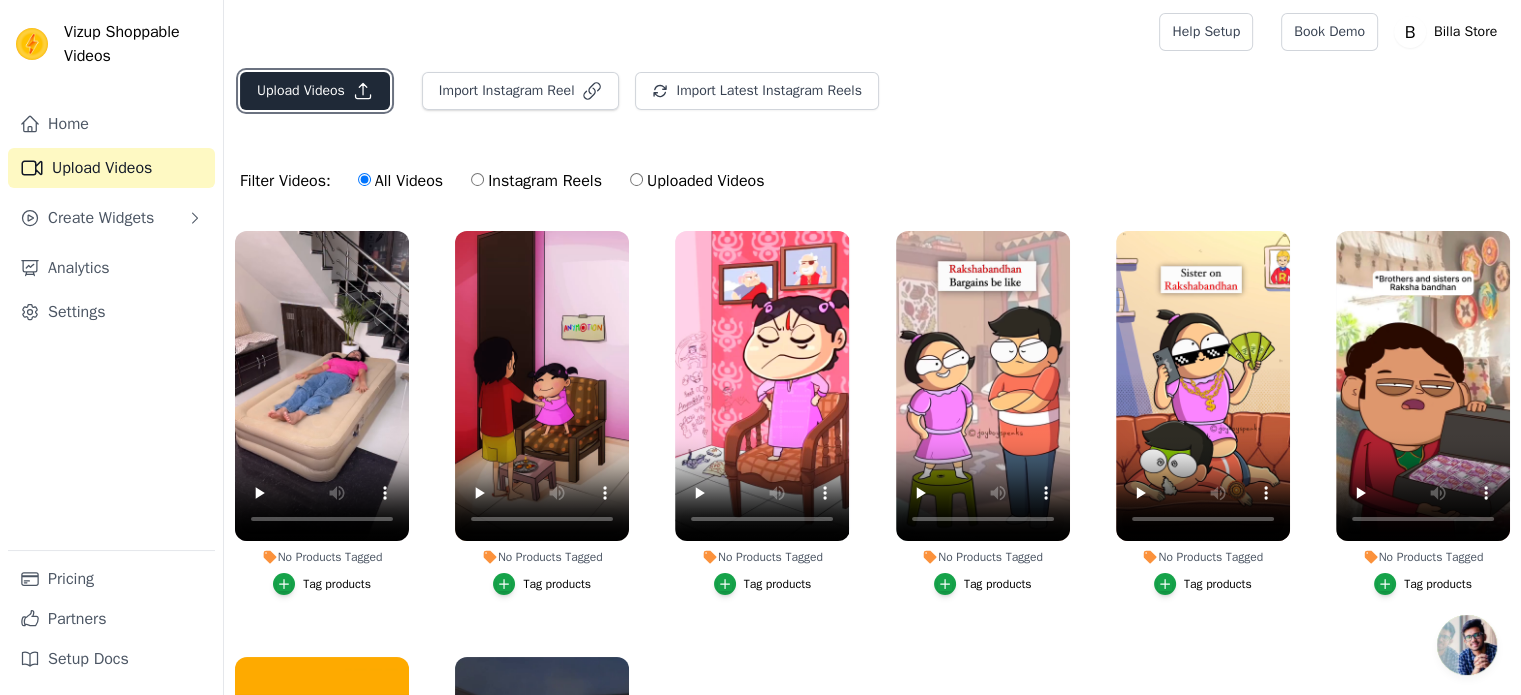 click on "Upload Videos" at bounding box center (315, 91) 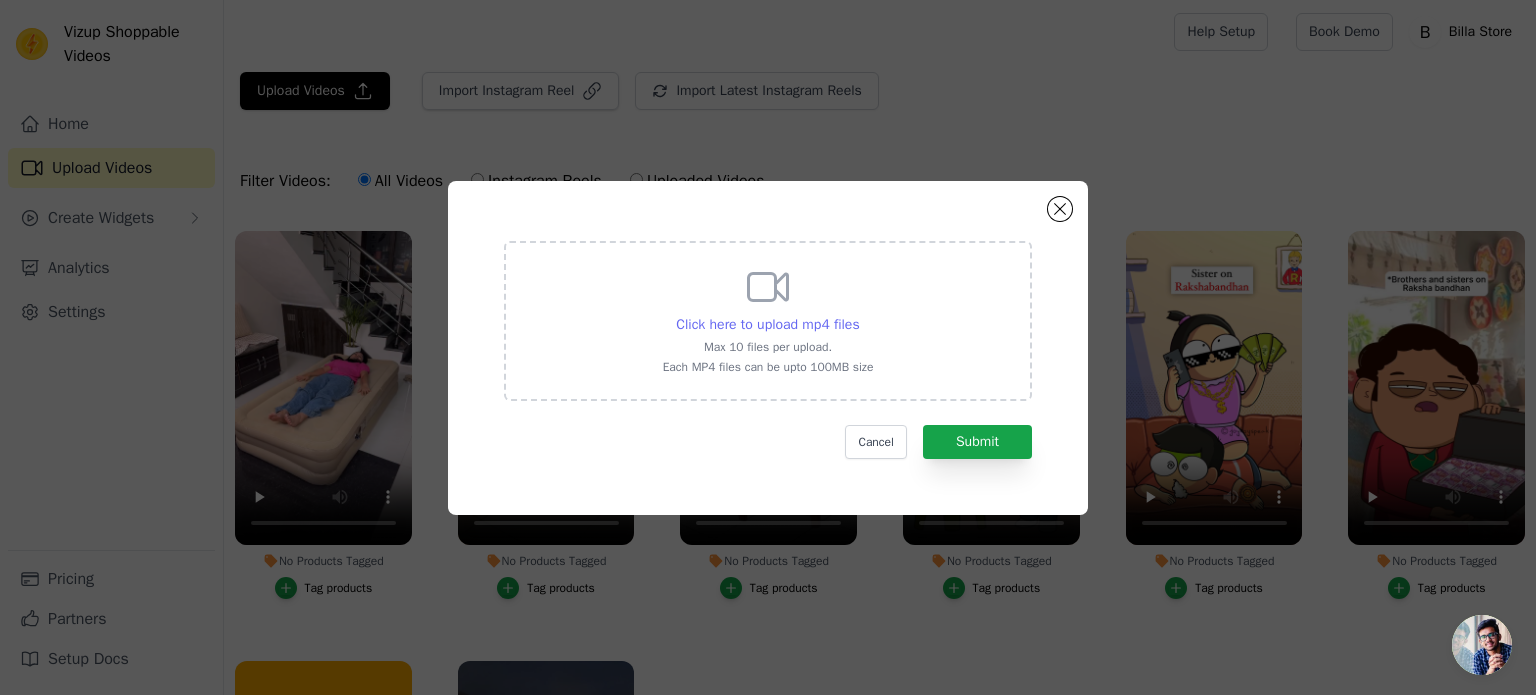 click on "Click here to upload mp4 files" at bounding box center (767, 324) 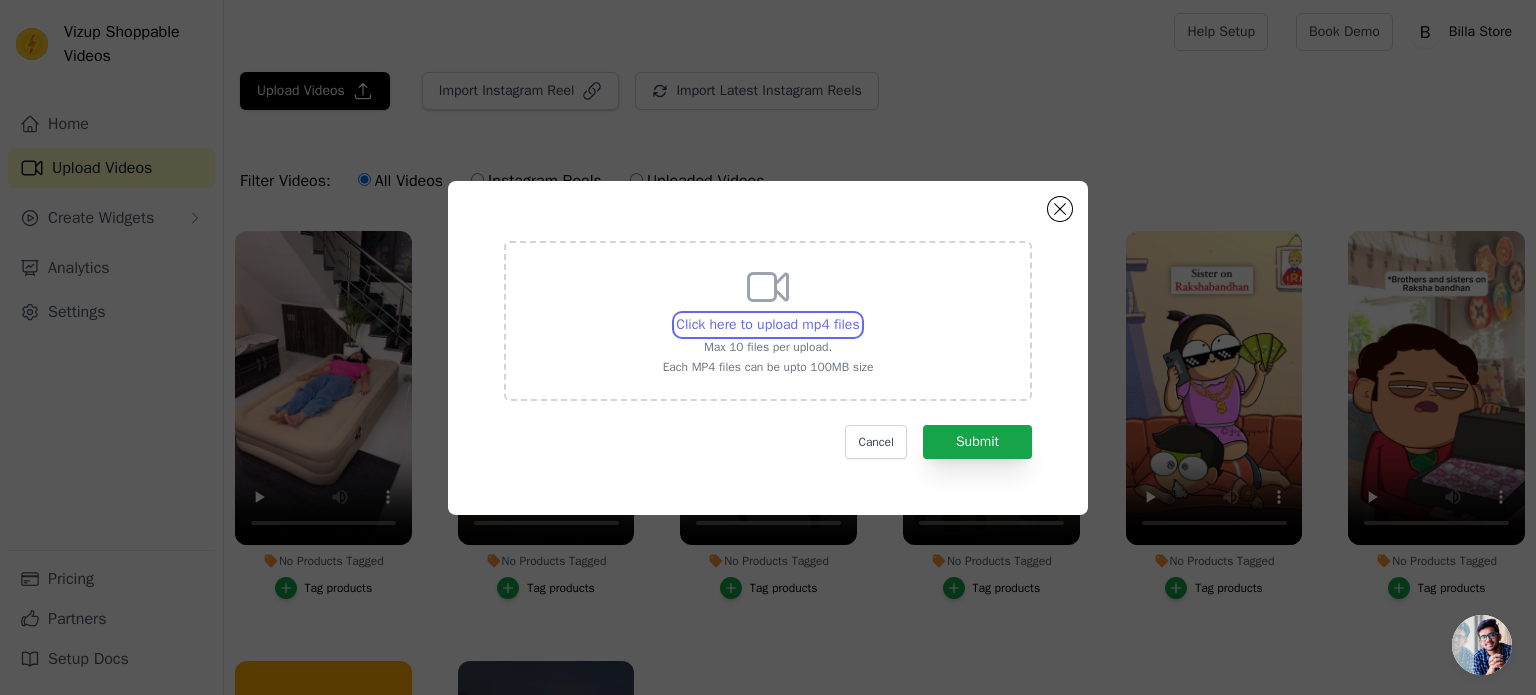 click on "Click here to upload mp4 files     Max 10 files per upload.   Each MP4 files can be upto 100MB size" at bounding box center (859, 314) 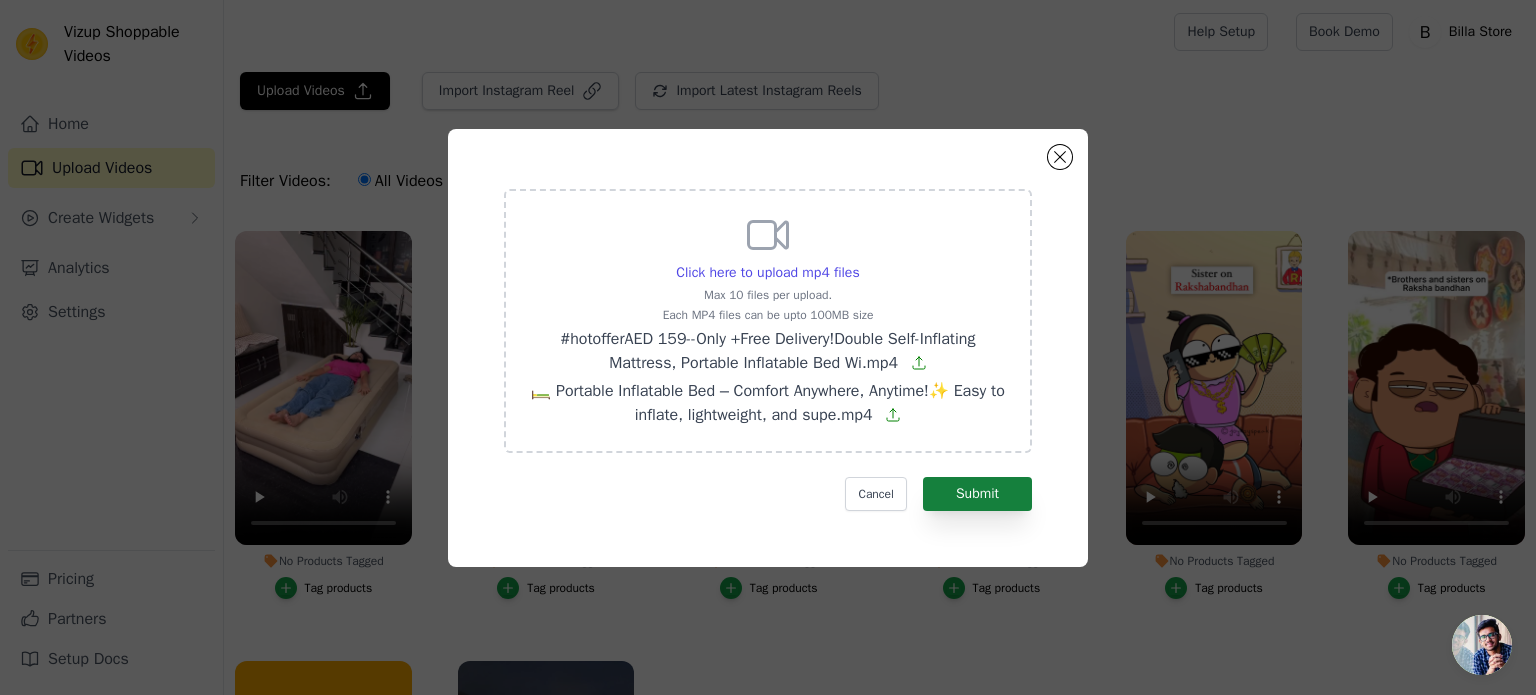 drag, startPoint x: 970, startPoint y: 469, endPoint x: 970, endPoint y: 493, distance: 24 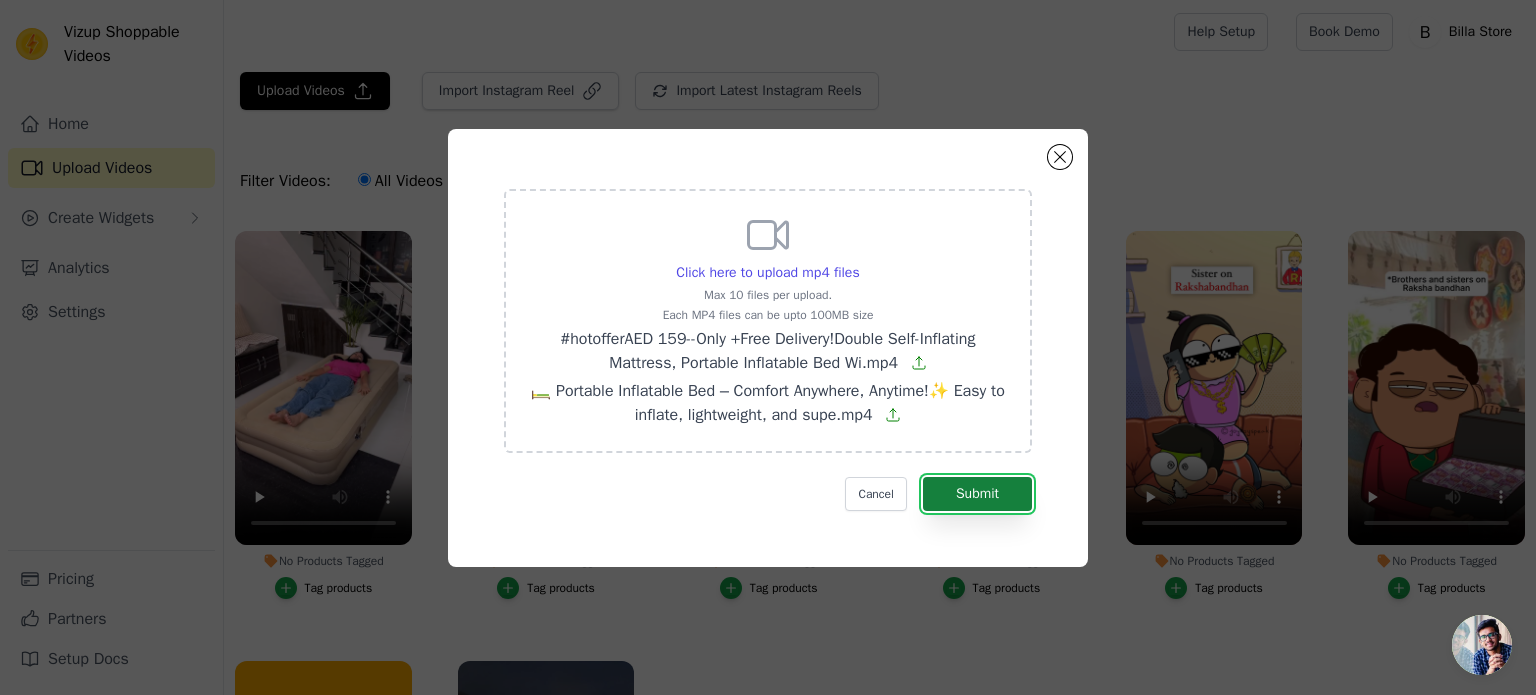 click on "Submit" at bounding box center [977, 494] 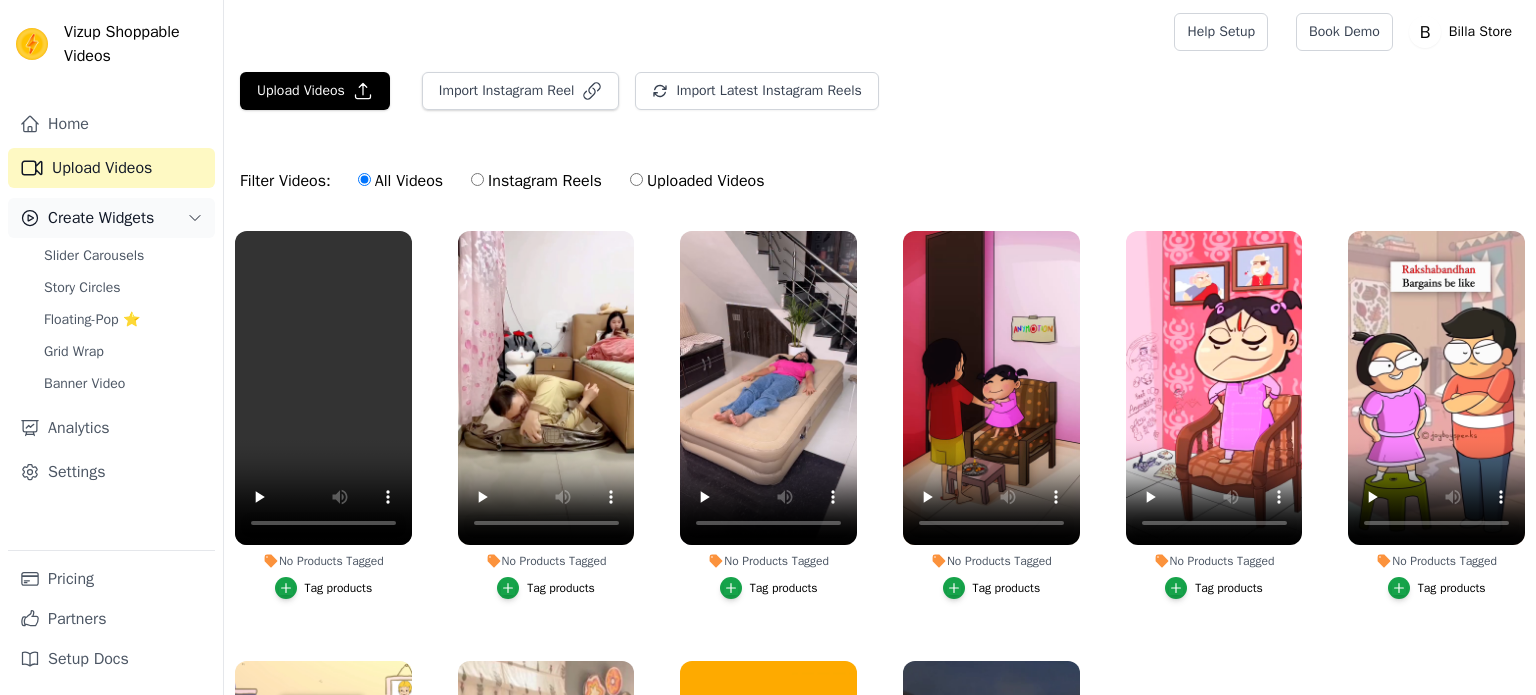 scroll, scrollTop: 0, scrollLeft: 0, axis: both 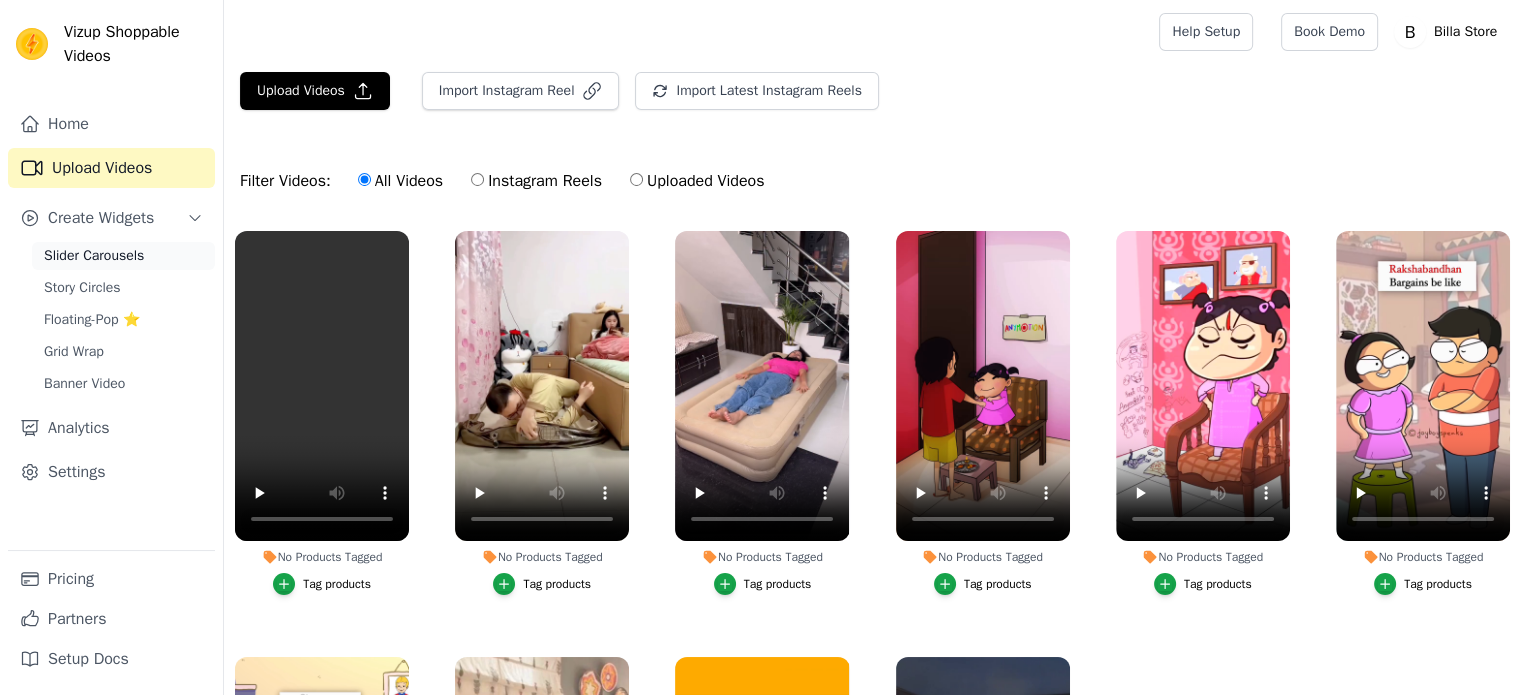 click on "Slider Carousels" at bounding box center (94, 256) 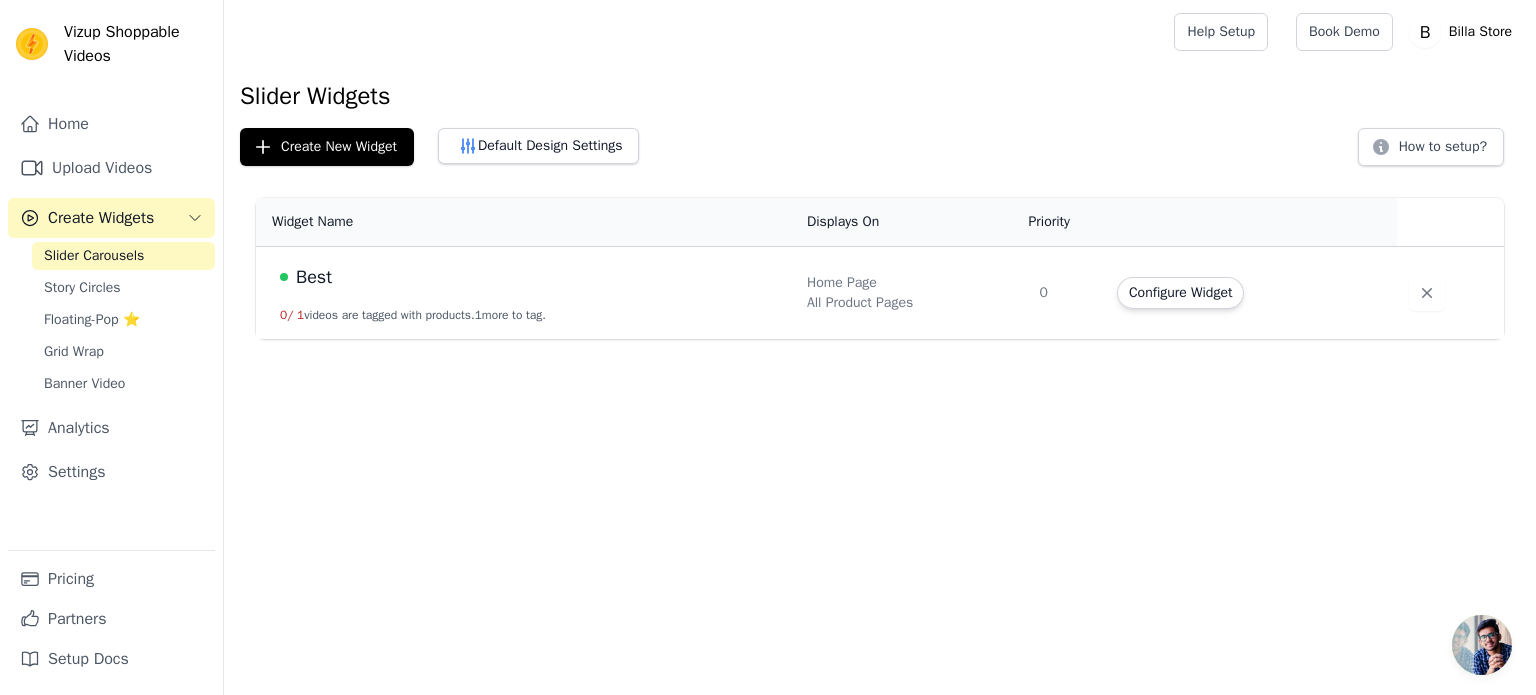 drag, startPoint x: 332, startPoint y: 266, endPoint x: 311, endPoint y: 273, distance: 22.135944 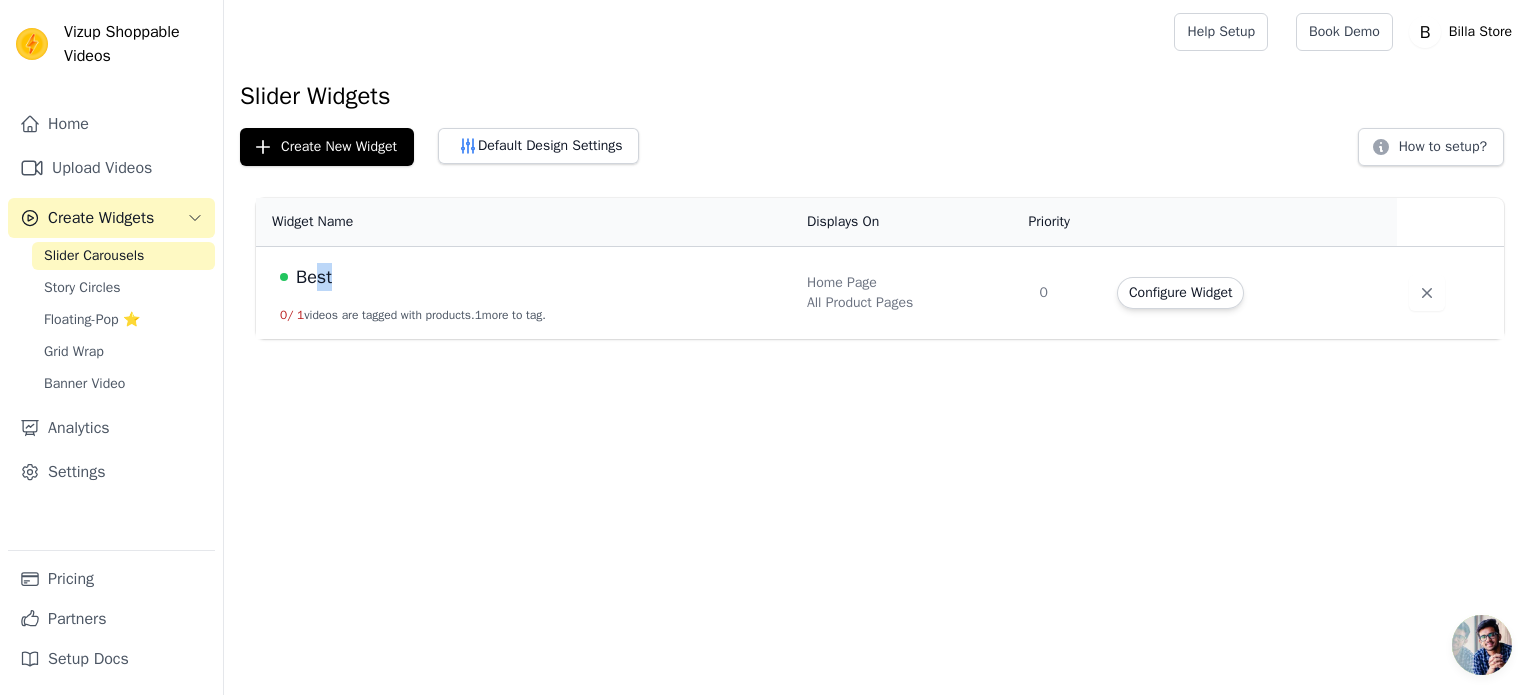 click on "Best" at bounding box center [314, 277] 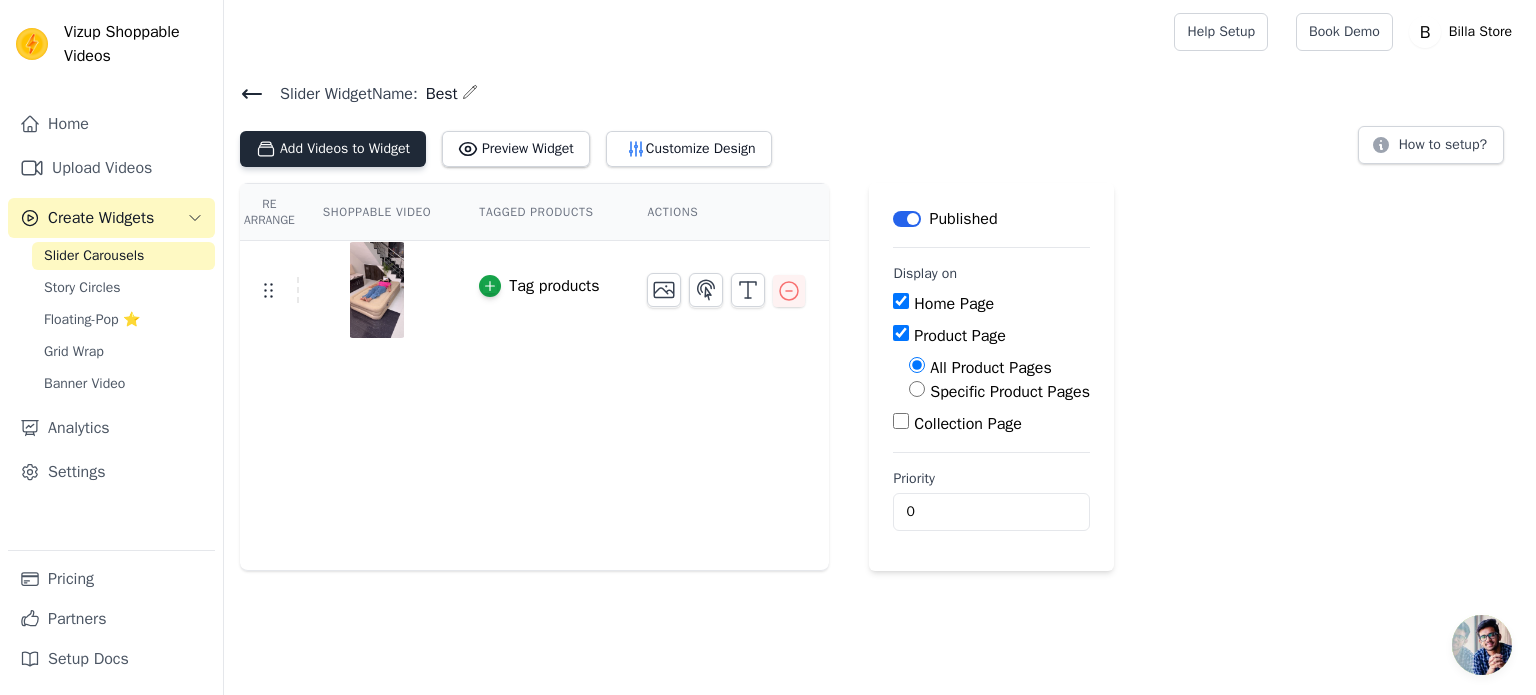 click on "Add Videos to Widget" at bounding box center (333, 149) 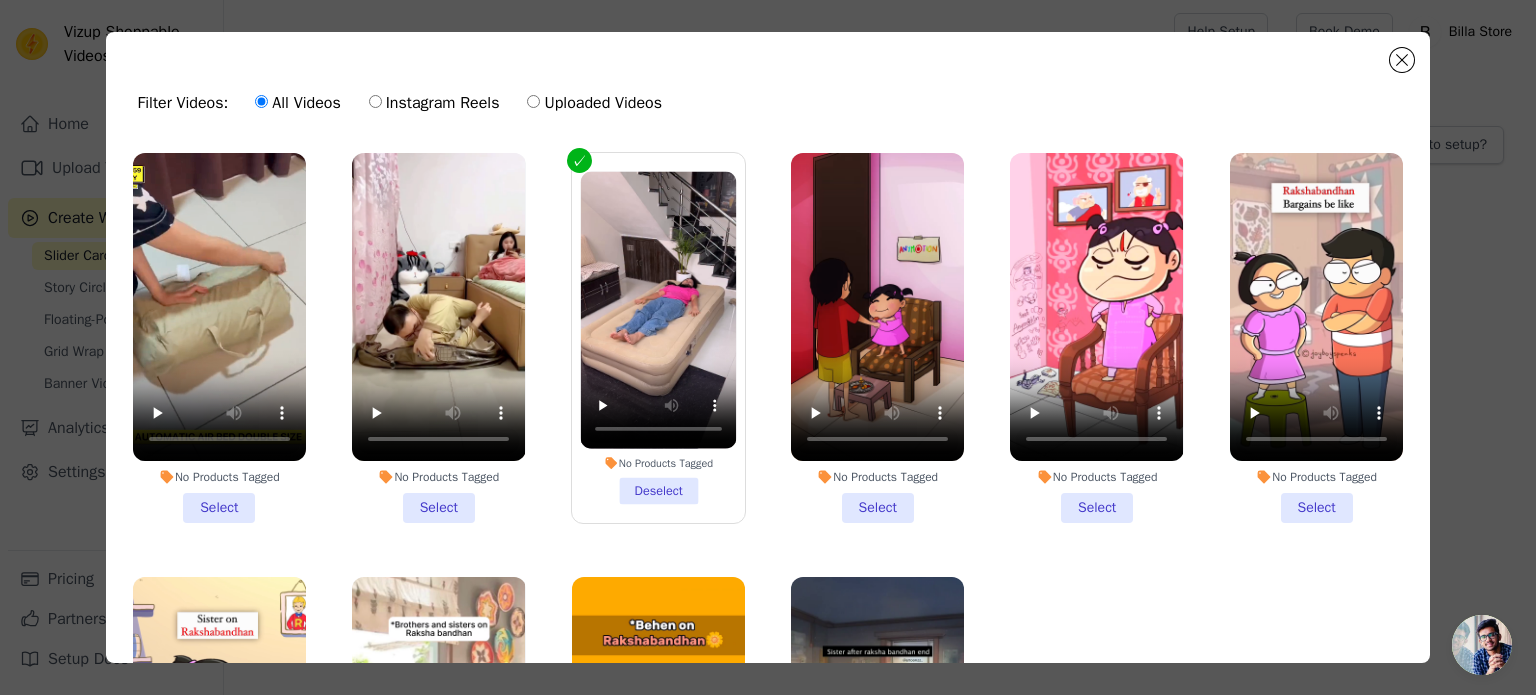 click on "No Products Tagged     Select" at bounding box center (219, 338) 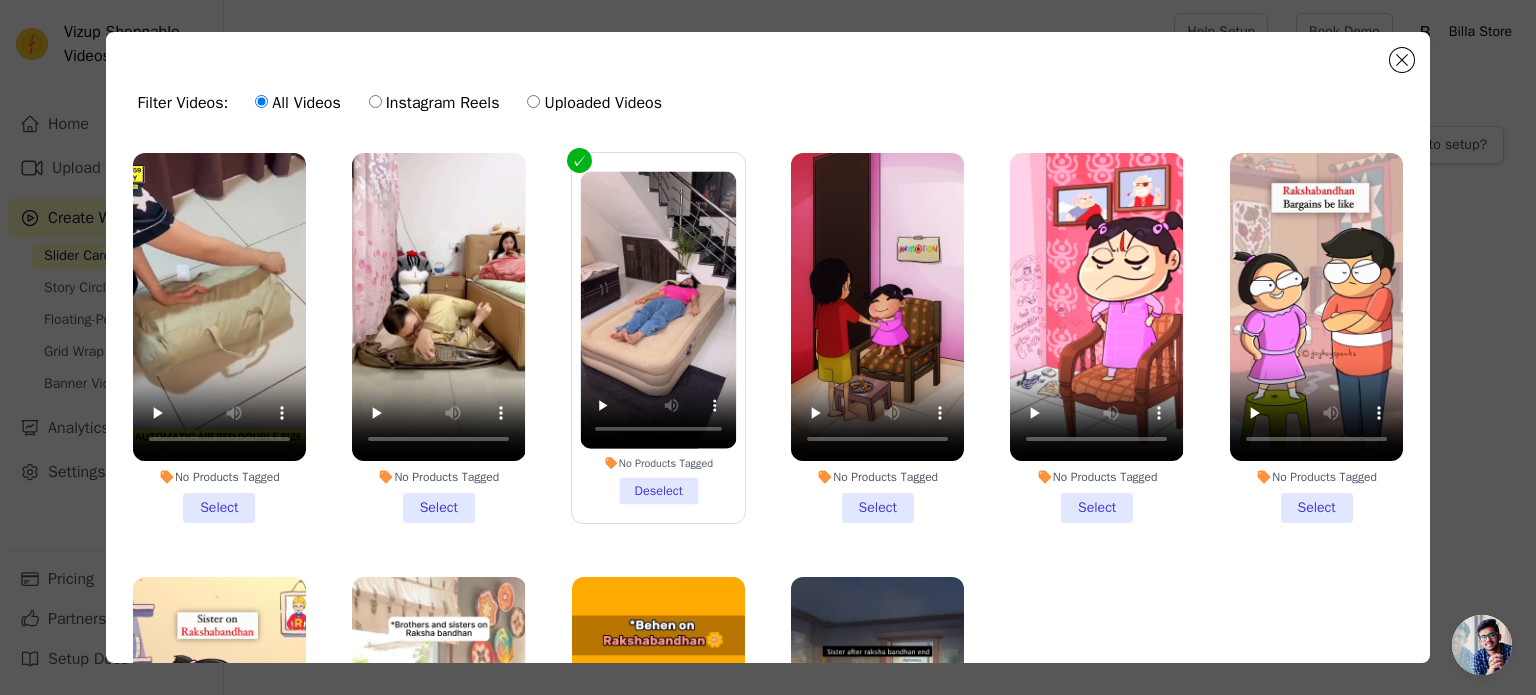 click on "No Products Tagged     Select" at bounding box center [0, 0] 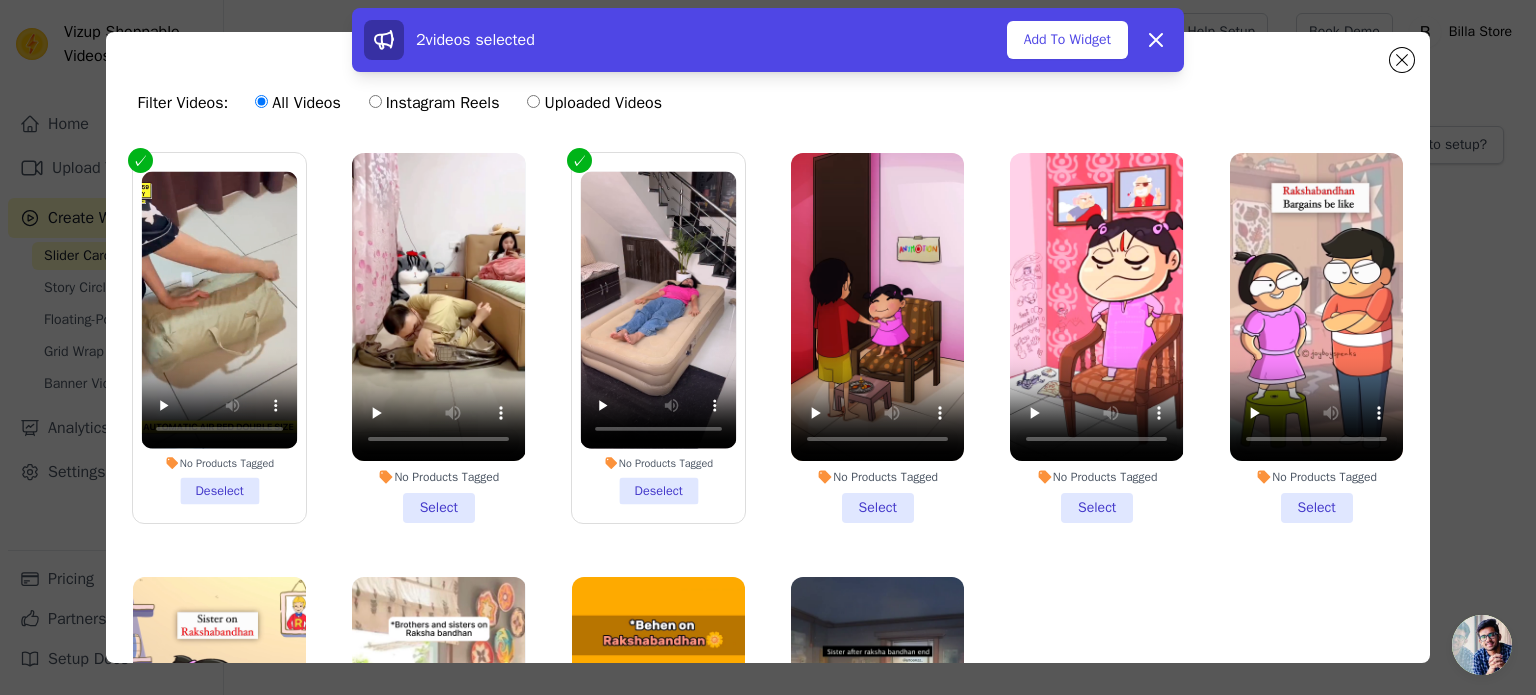 click on "No Products Tagged     Select" at bounding box center [438, 338] 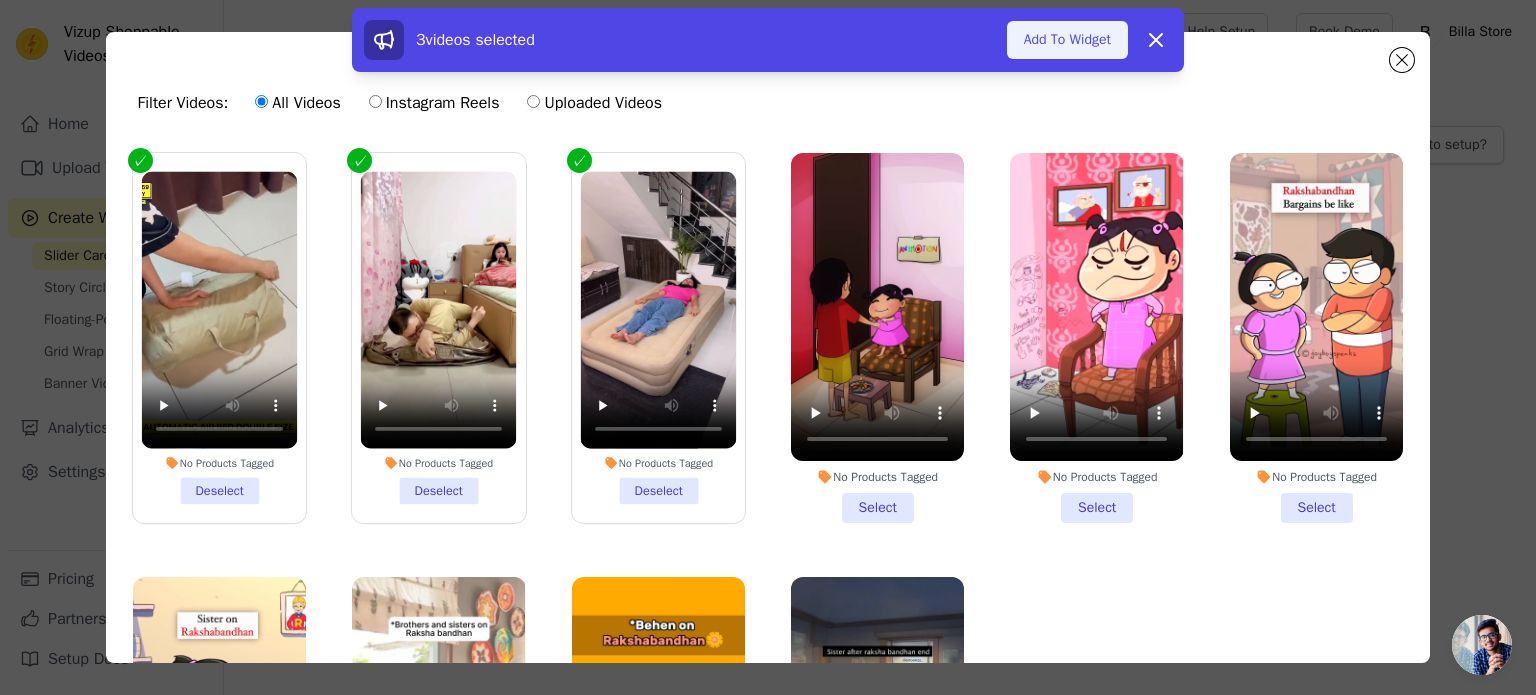 click on "Add To Widget" at bounding box center (1067, 40) 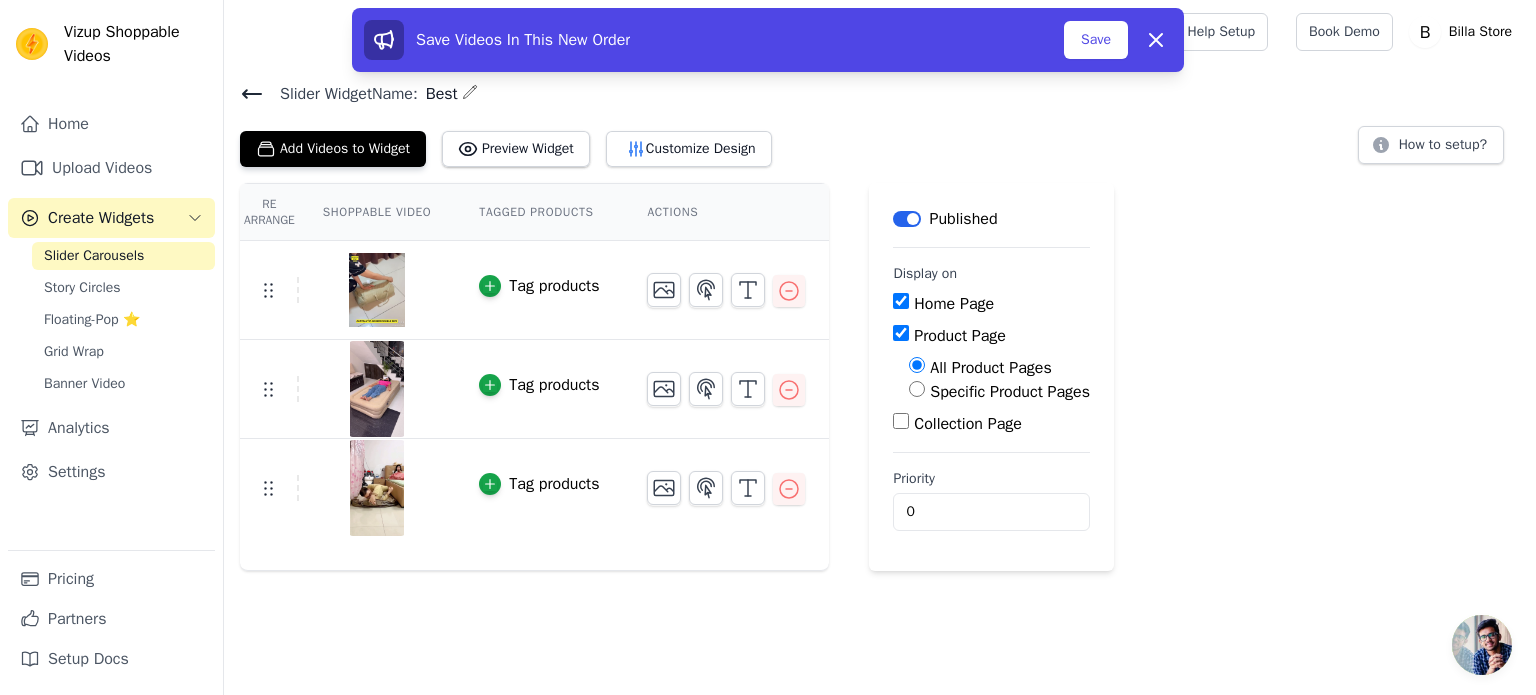 click on "Vizup Shoppable Videos
Home
Upload Videos       Create Widgets     Slider Carousels   Story Circles   Floating-Pop ⭐   Grid Wrap   Banner Video
Analytics
Settings
Pricing
Partners
Setup Docs   Open sidebar       Help Setup     Book Demo   Open user menu" at bounding box center (768, 285) 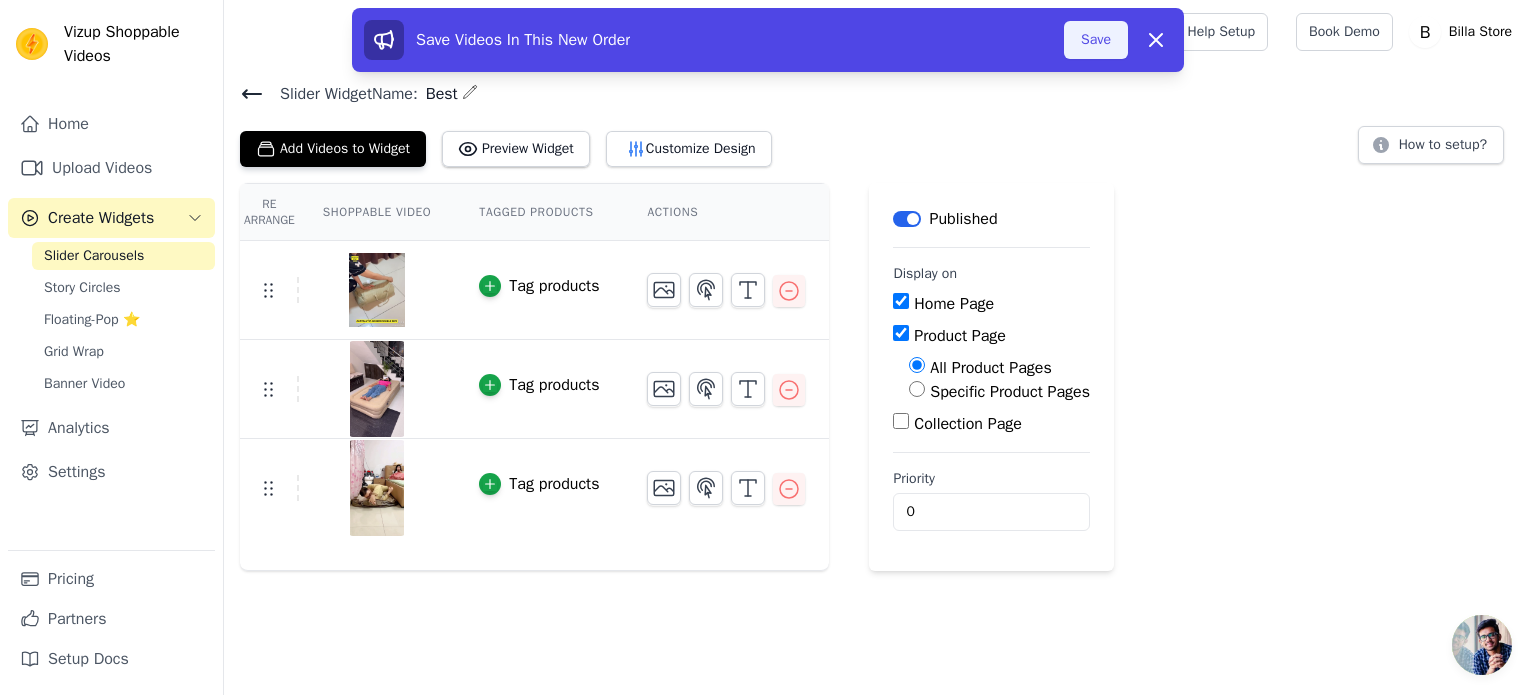 click on "Save" at bounding box center [1096, 40] 